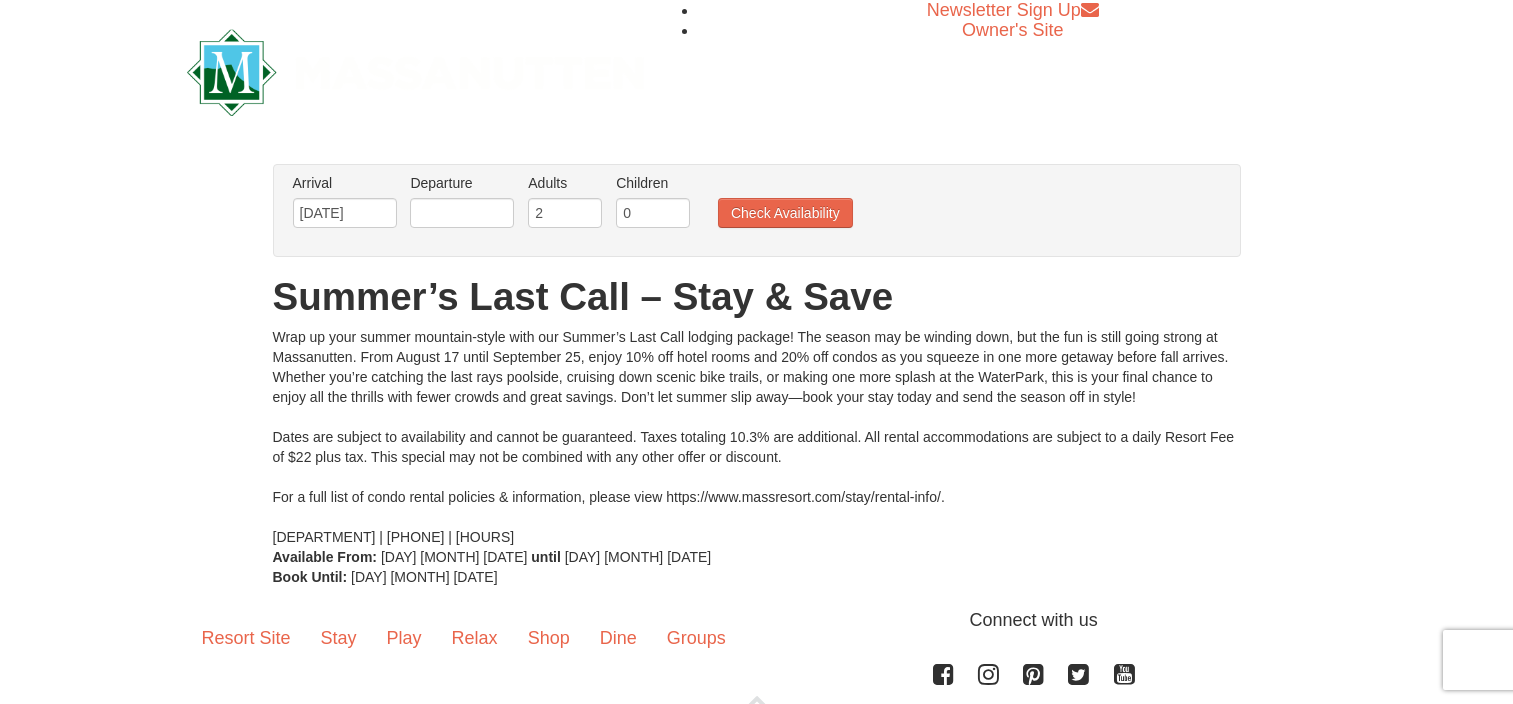 scroll, scrollTop: 0, scrollLeft: 0, axis: both 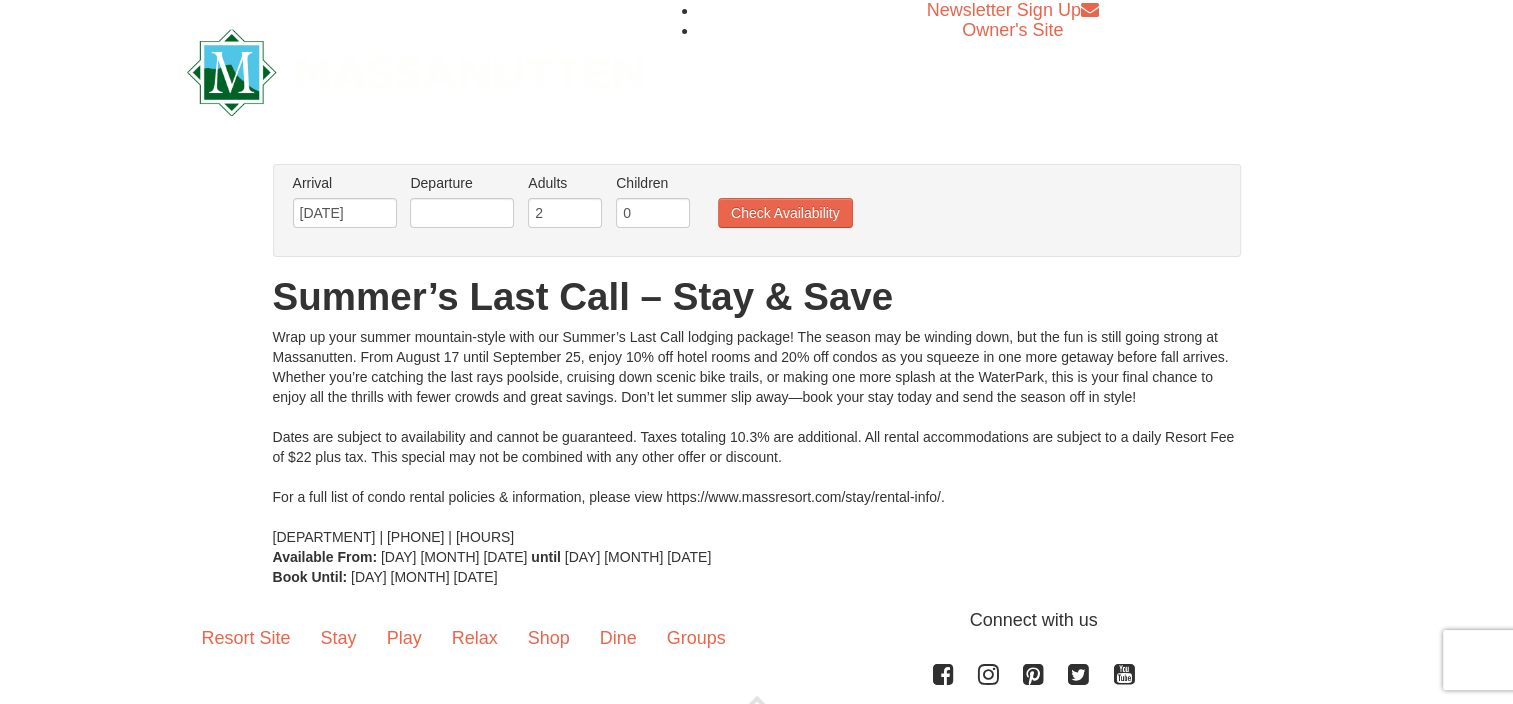 click at bounding box center [462, 213] 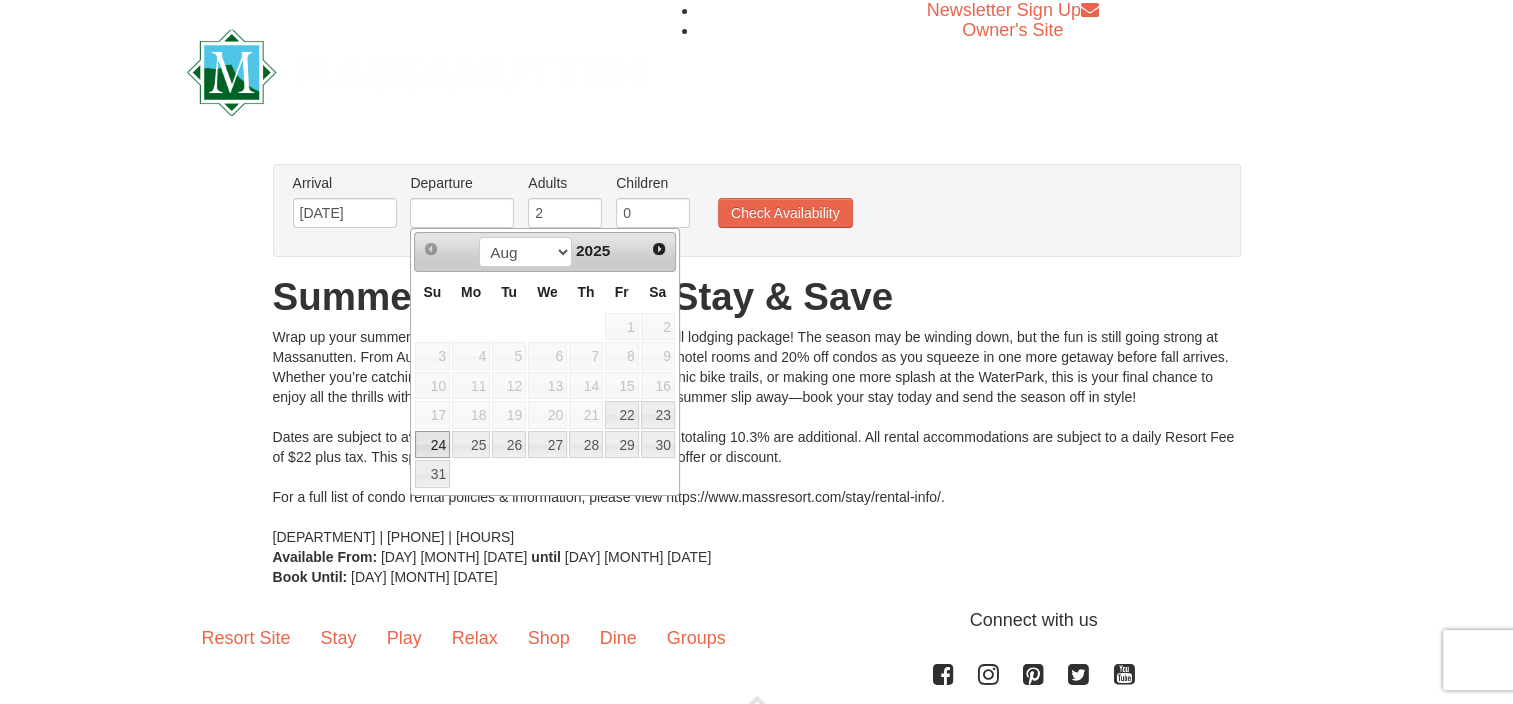 click on "24" at bounding box center [432, 445] 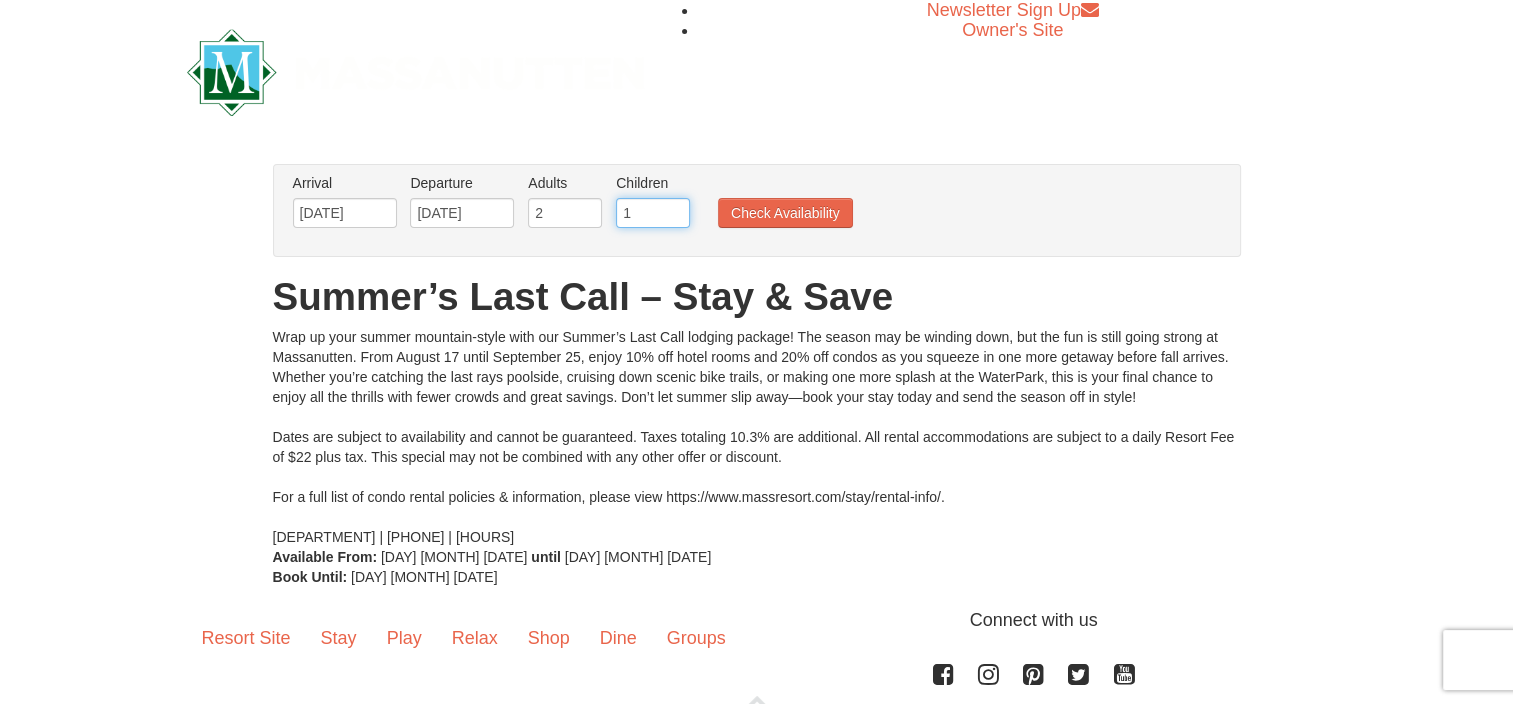click on "1" at bounding box center (653, 213) 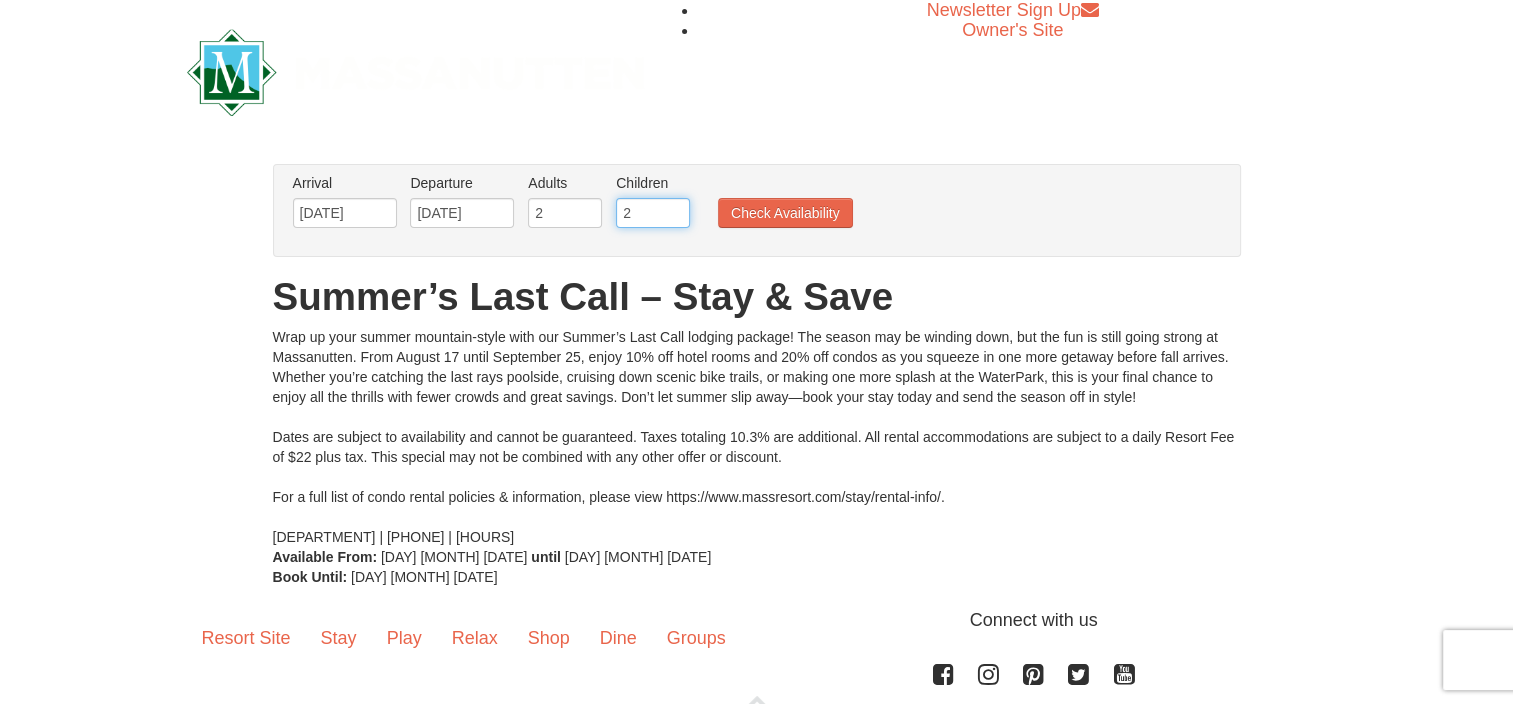click on "2" at bounding box center (653, 213) 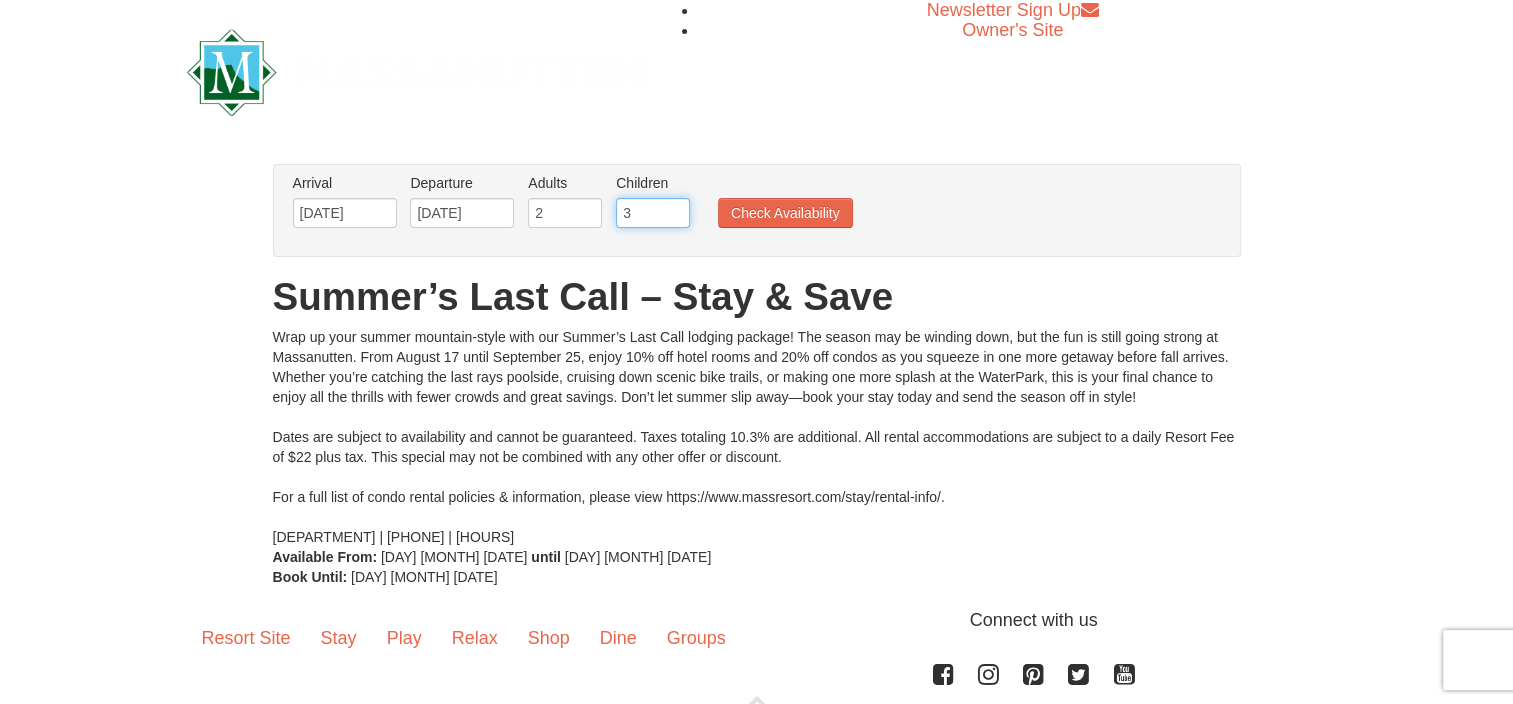 type on "3" 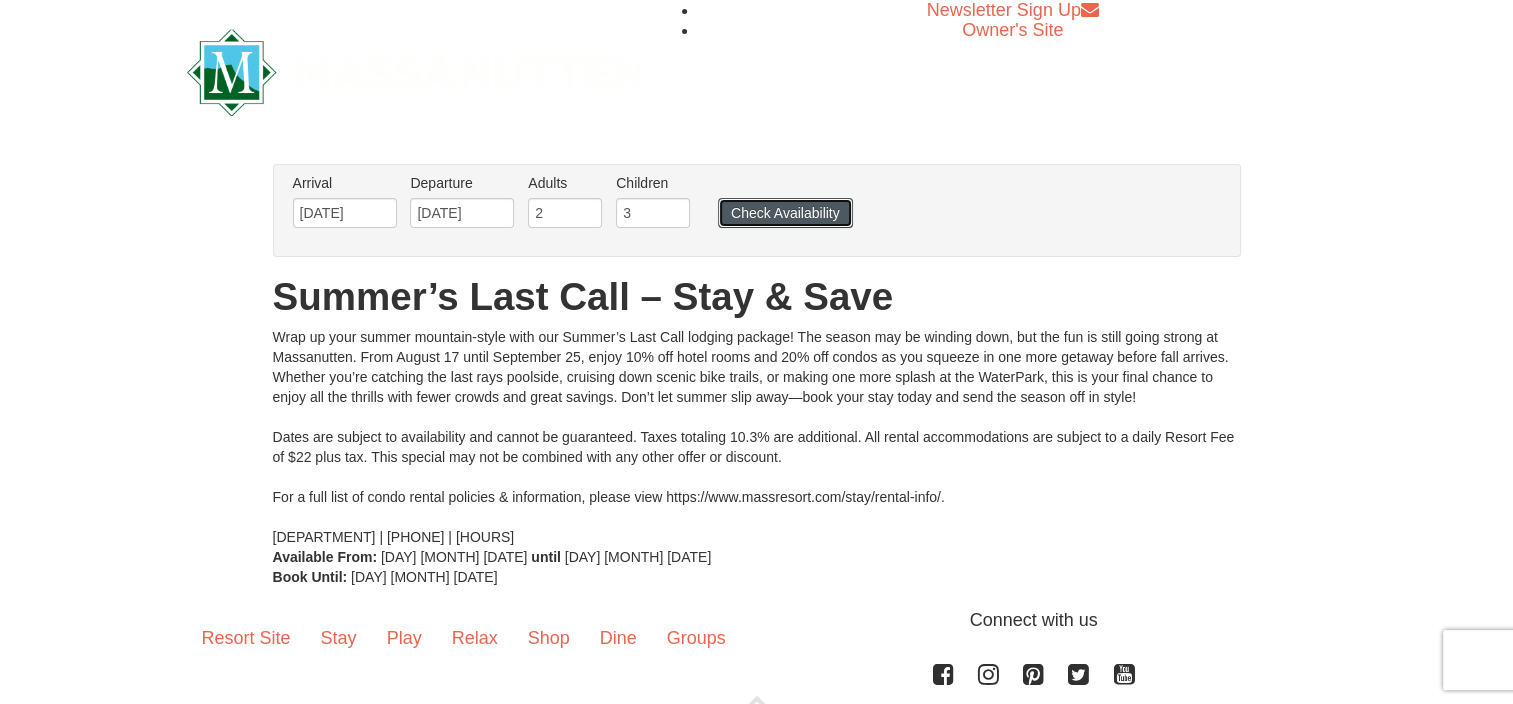 click on "Check Availability" at bounding box center [785, 213] 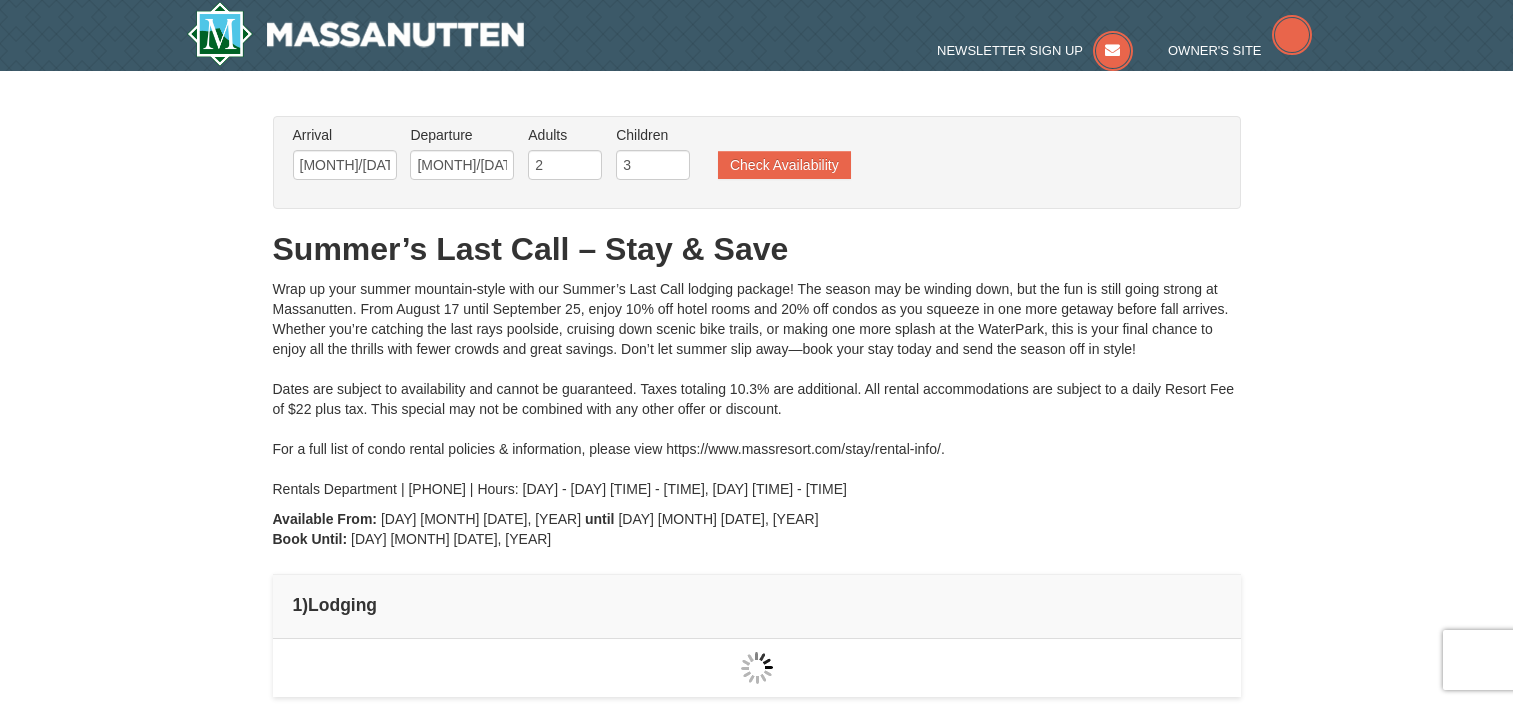 scroll, scrollTop: 0, scrollLeft: 0, axis: both 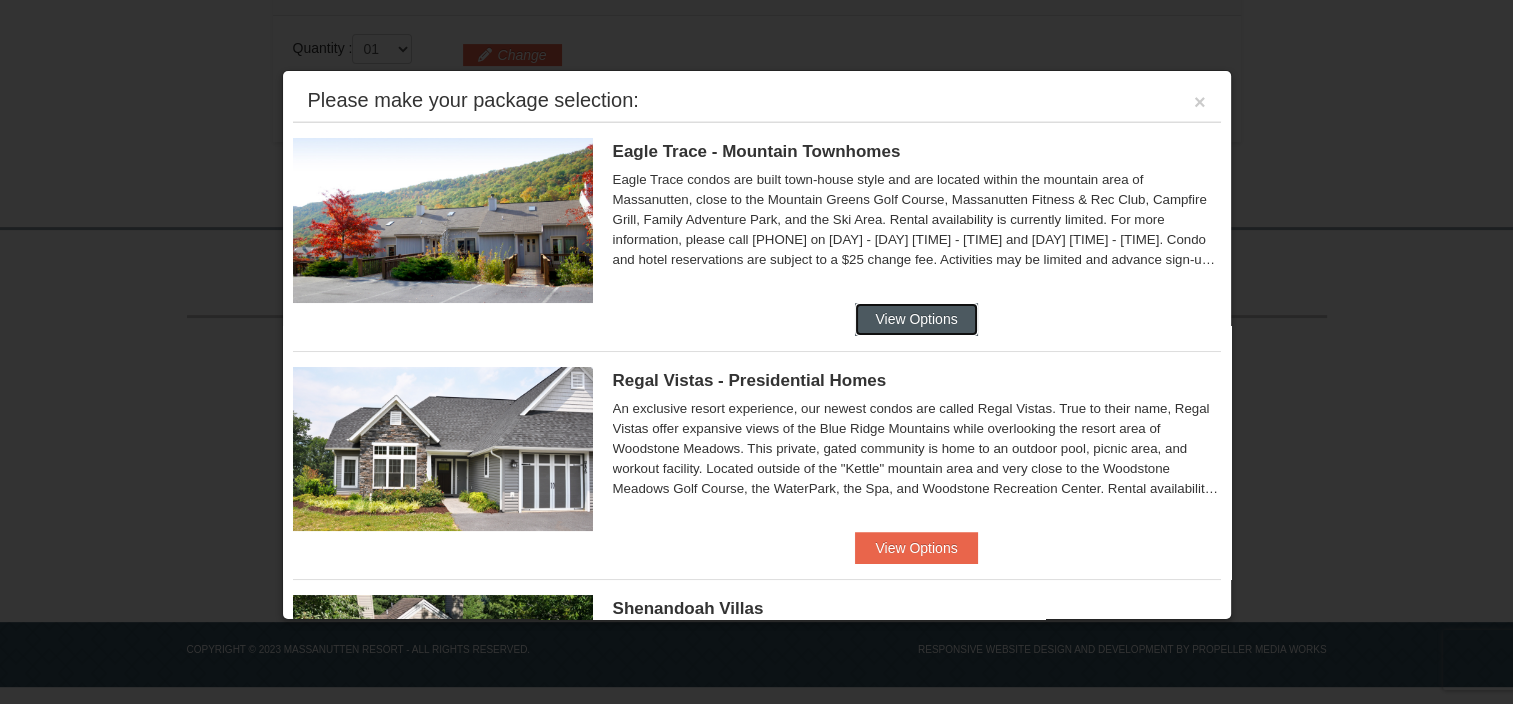 click on "View Options" at bounding box center [916, 319] 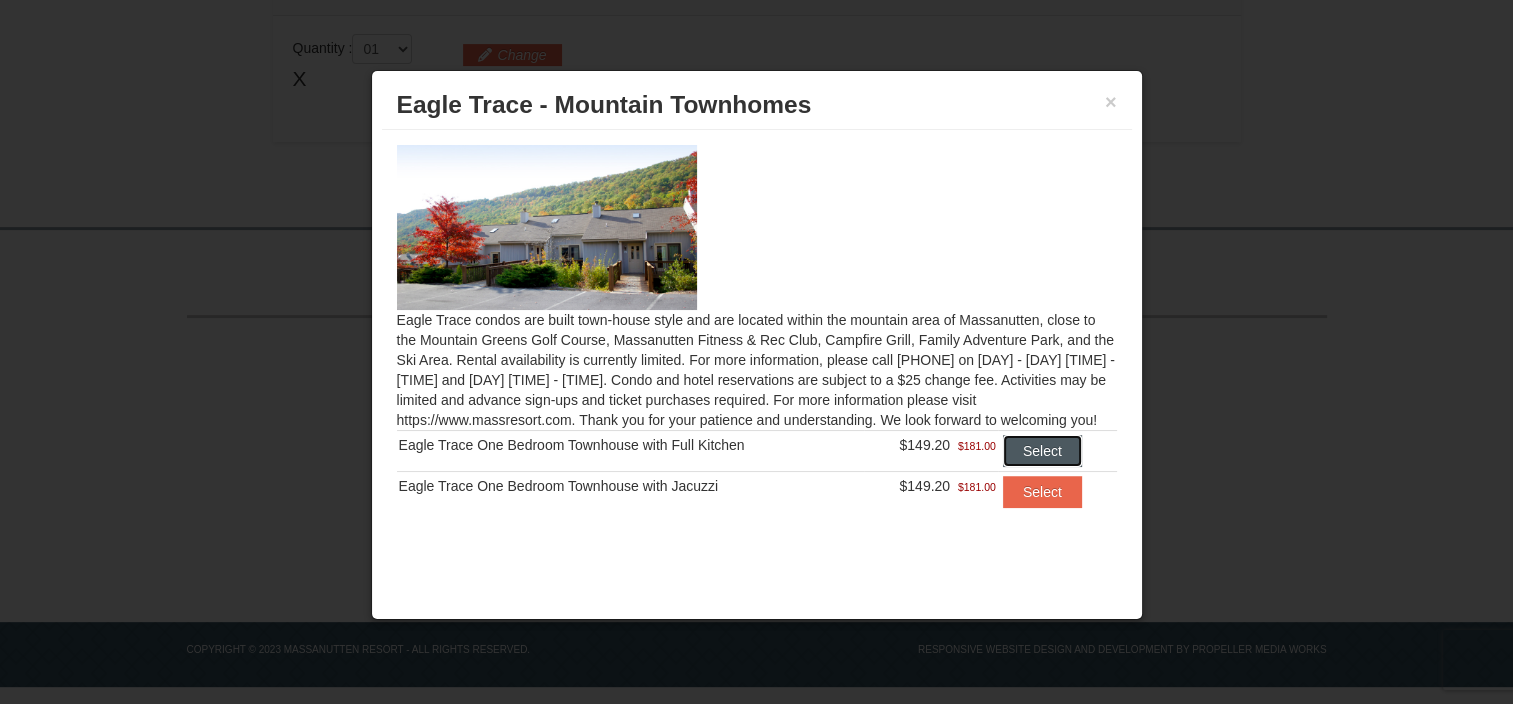 click on "Select" at bounding box center (1042, 451) 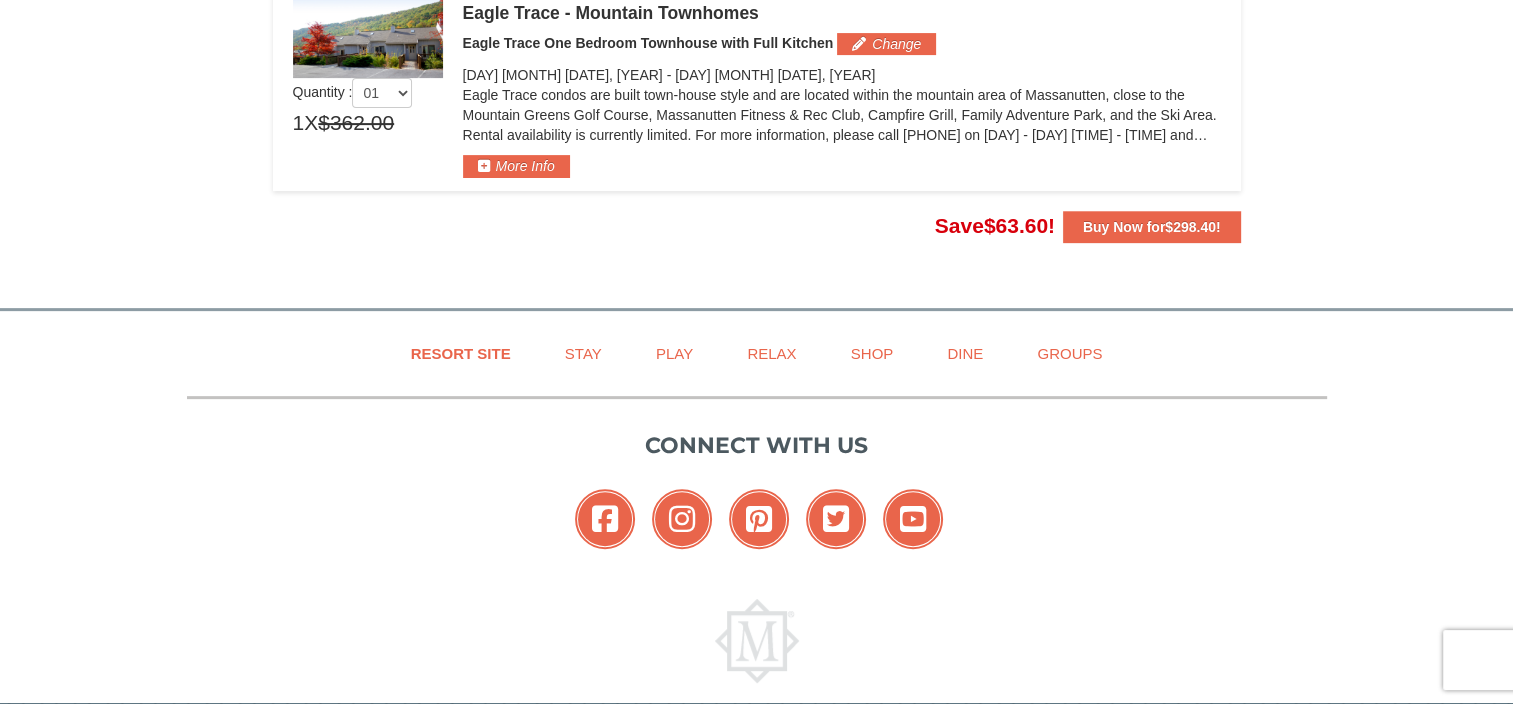 scroll, scrollTop: 664, scrollLeft: 0, axis: vertical 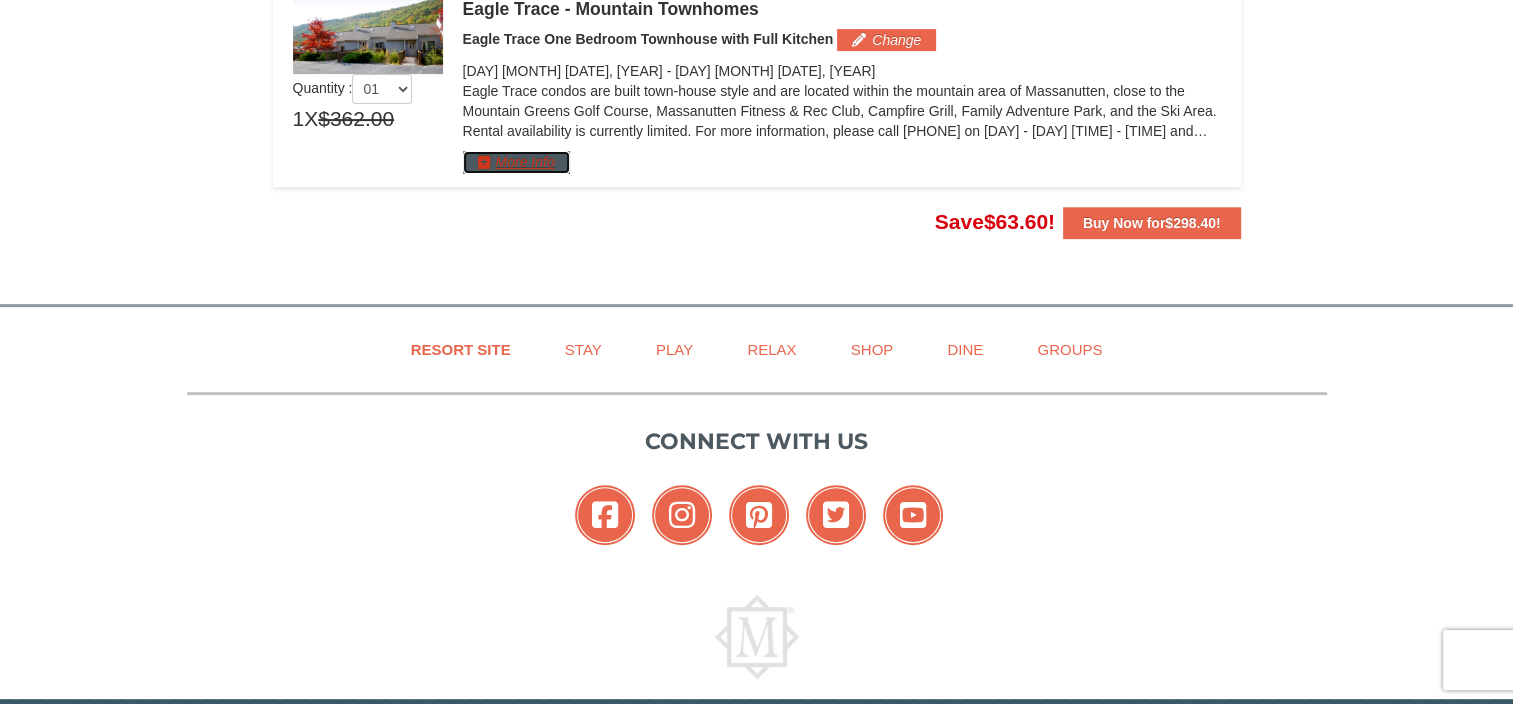 click on "More Info" at bounding box center (516, 162) 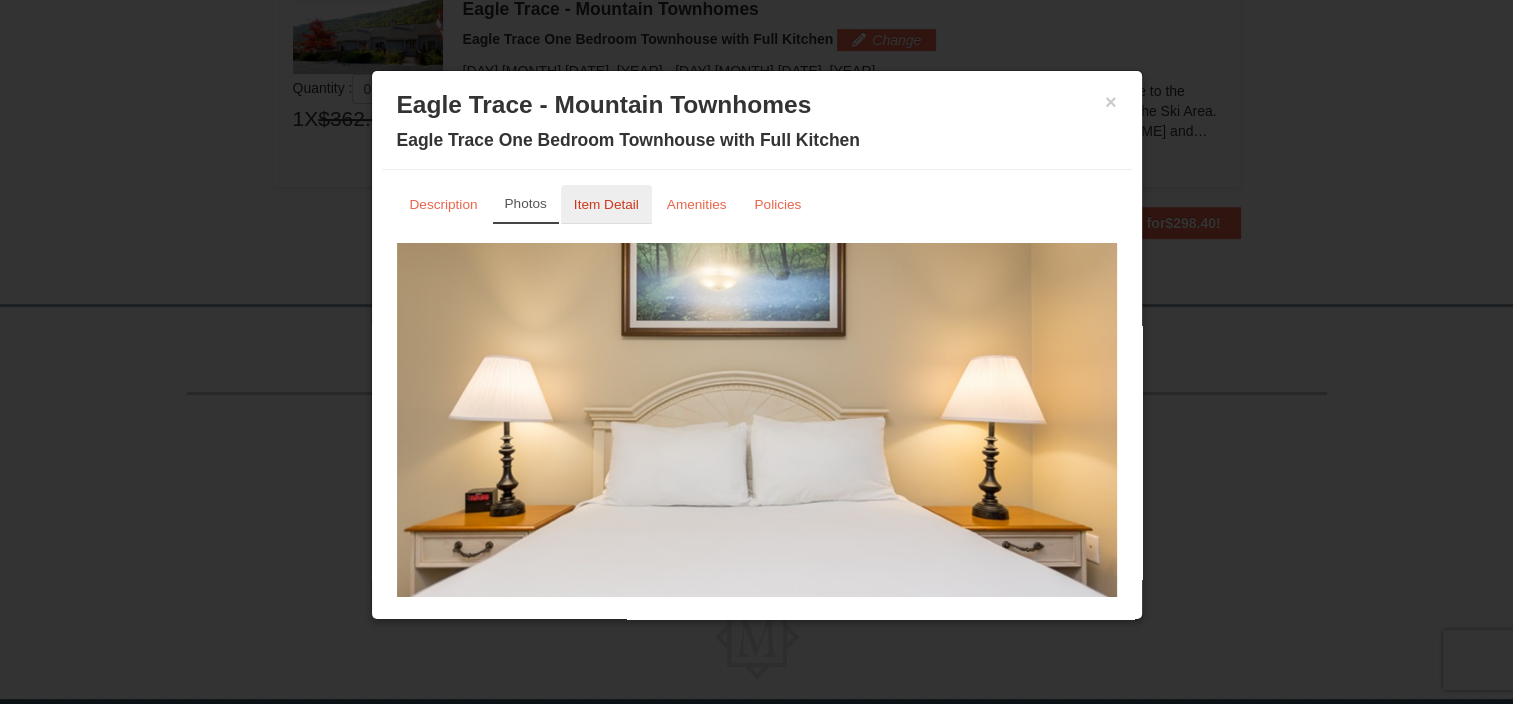 click on "Item Detail" at bounding box center (606, 204) 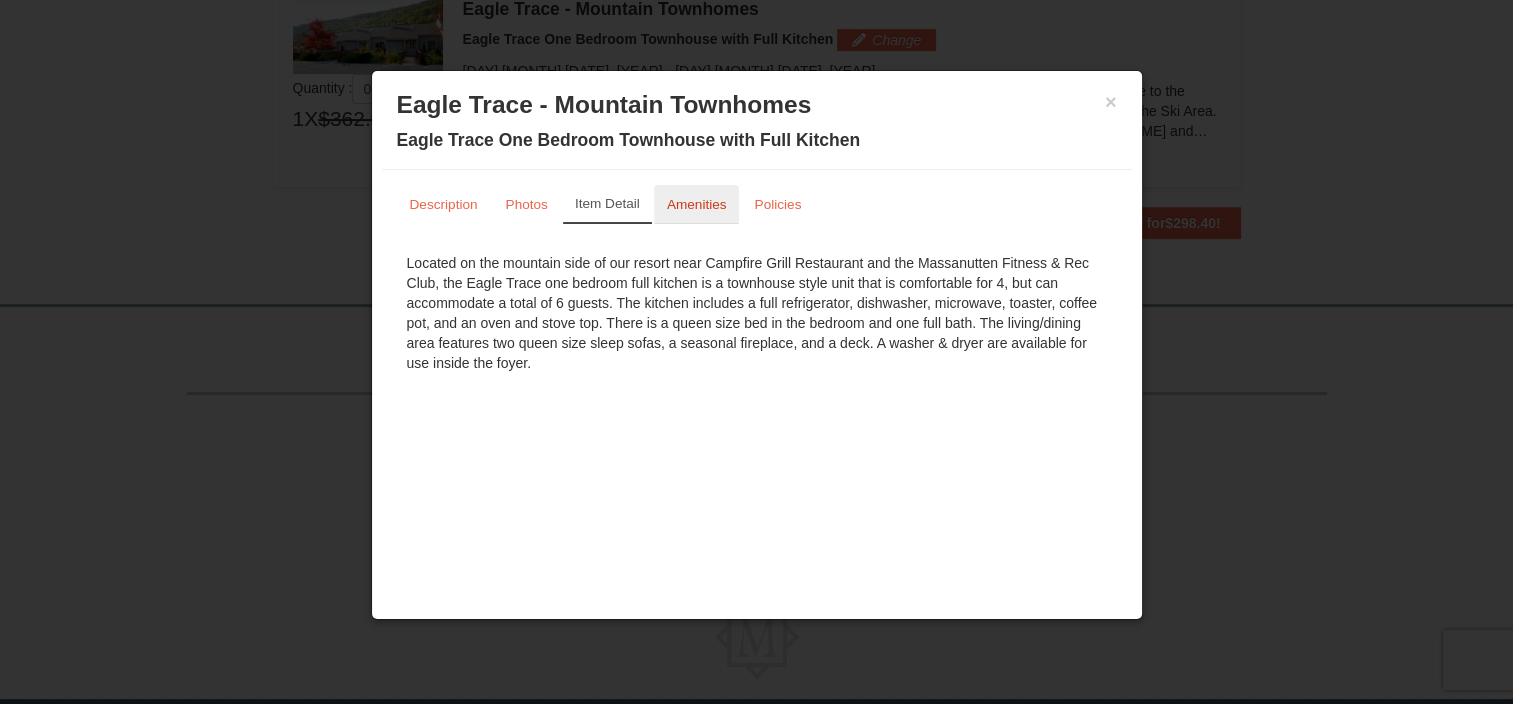 click on "Amenities" at bounding box center (697, 204) 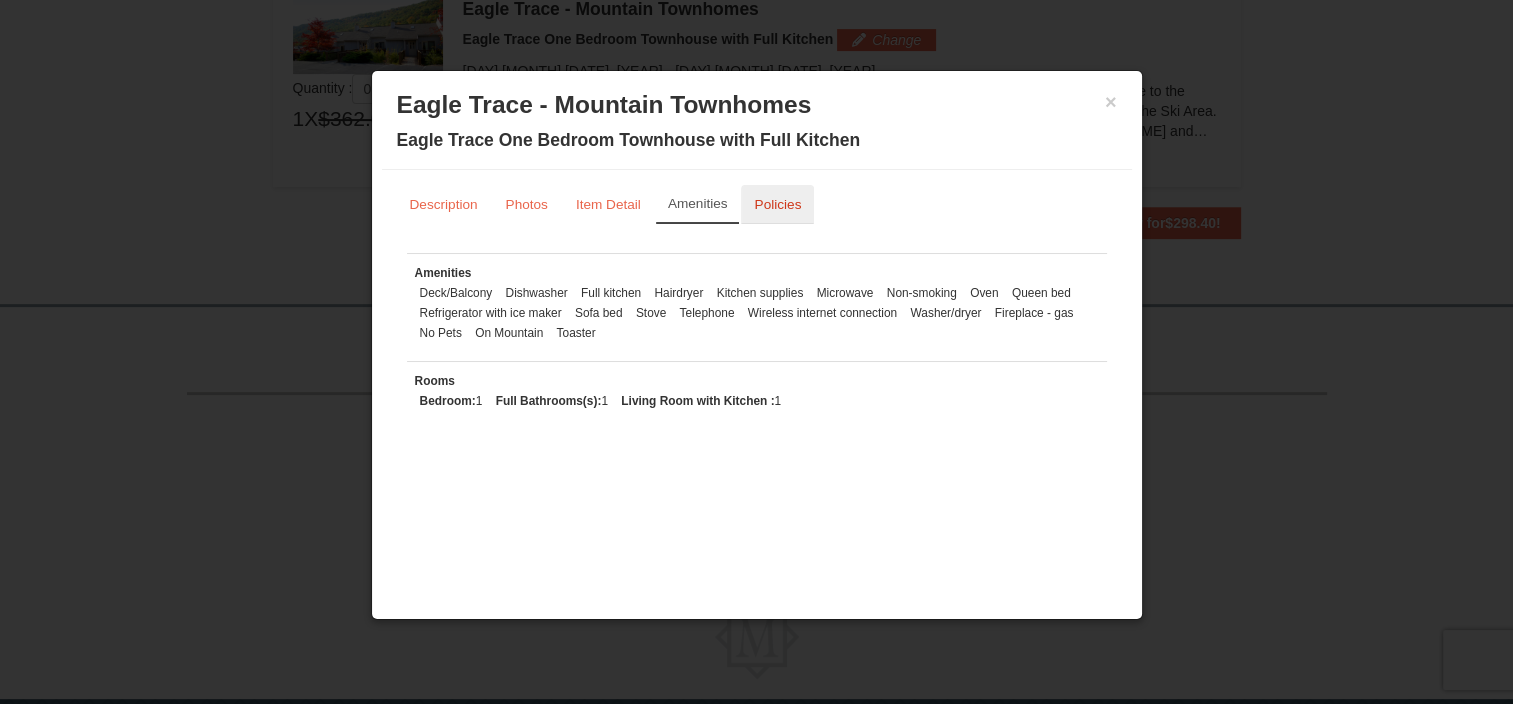 click on "Policies" at bounding box center [777, 204] 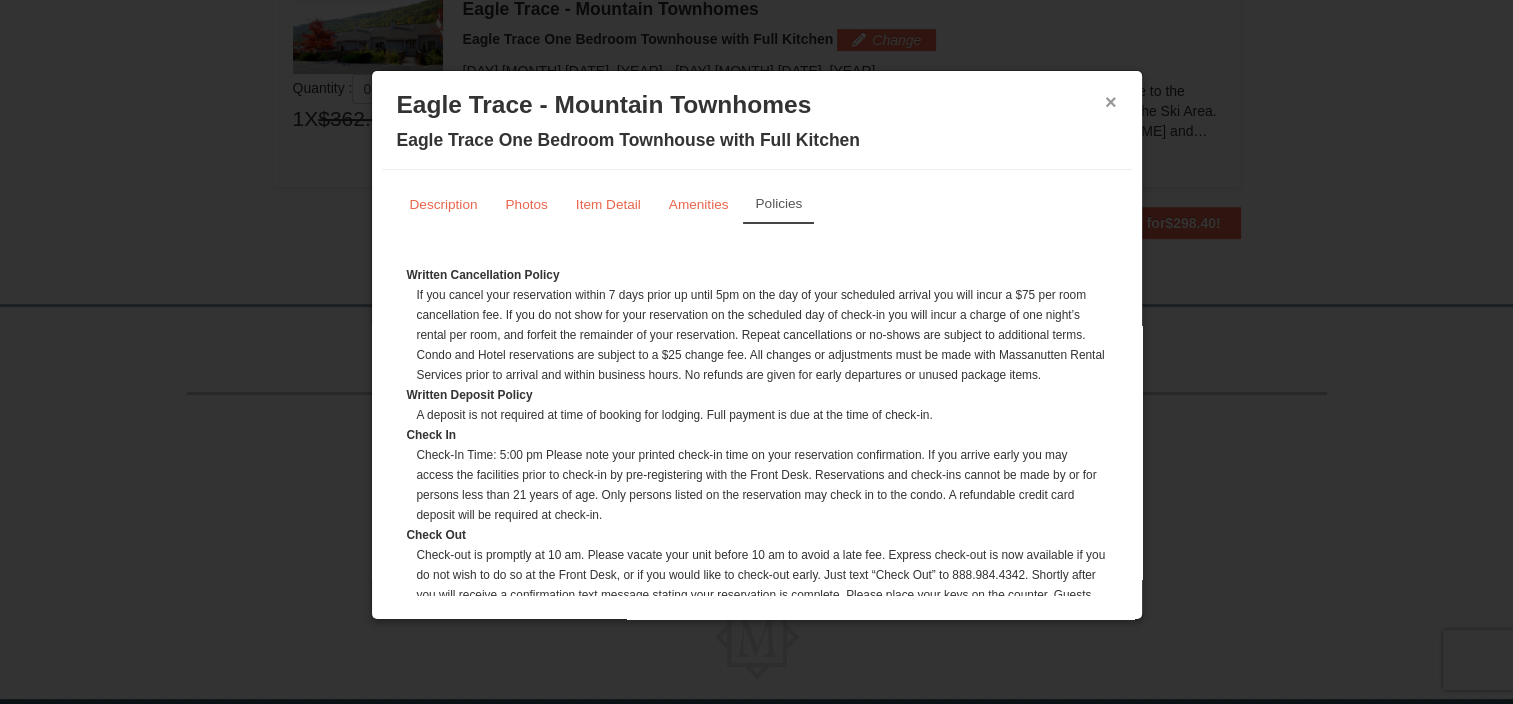 click on "×" at bounding box center [1111, 102] 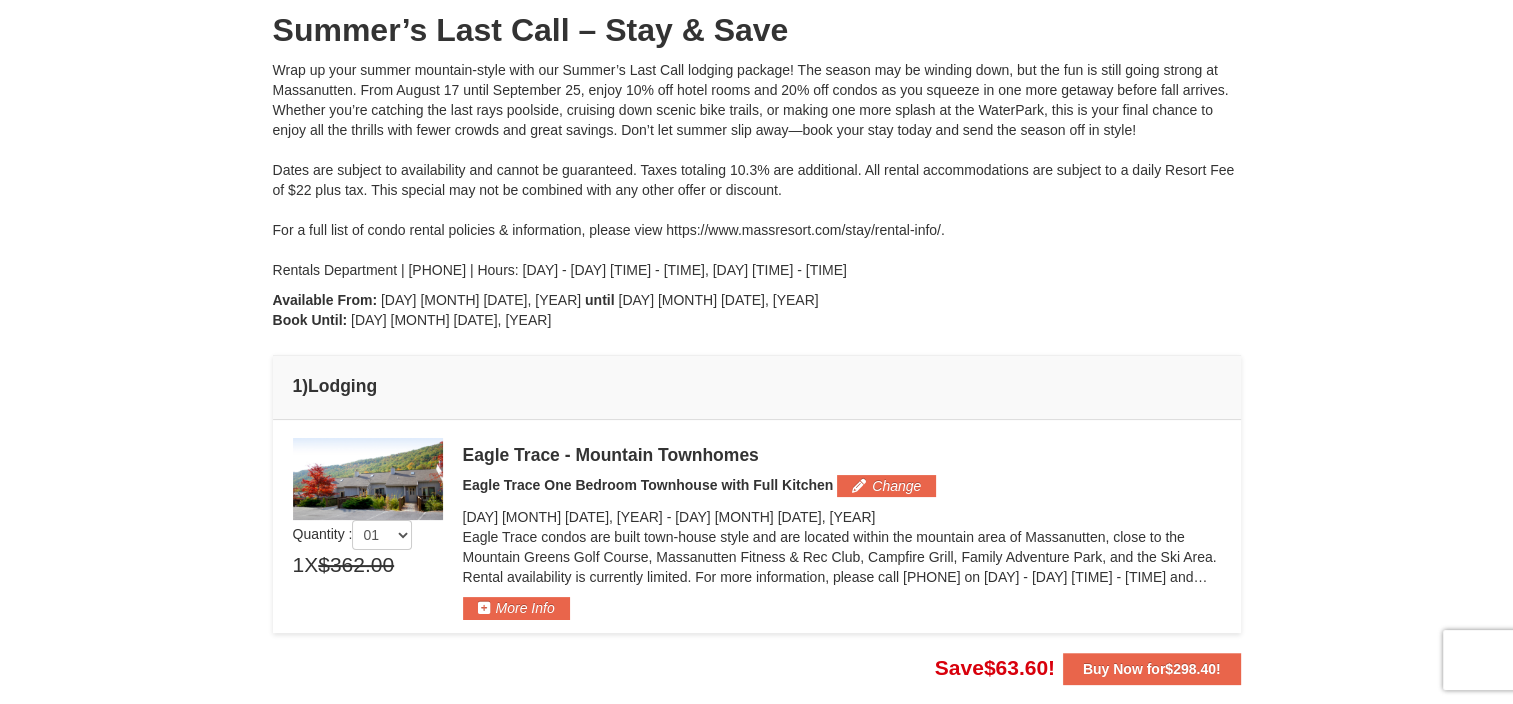 scroll, scrollTop: 172, scrollLeft: 0, axis: vertical 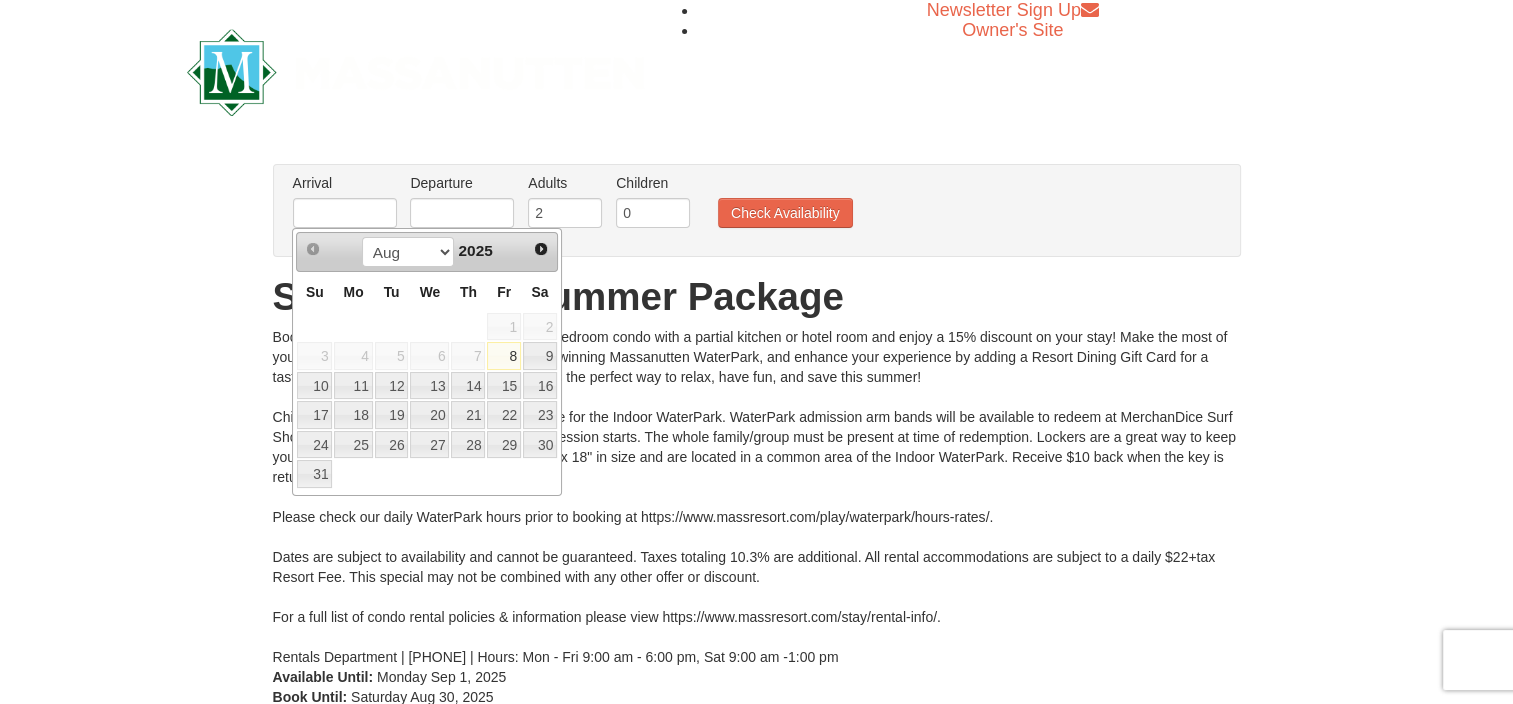 type on "[MM]/[DD]/[YYYY]" 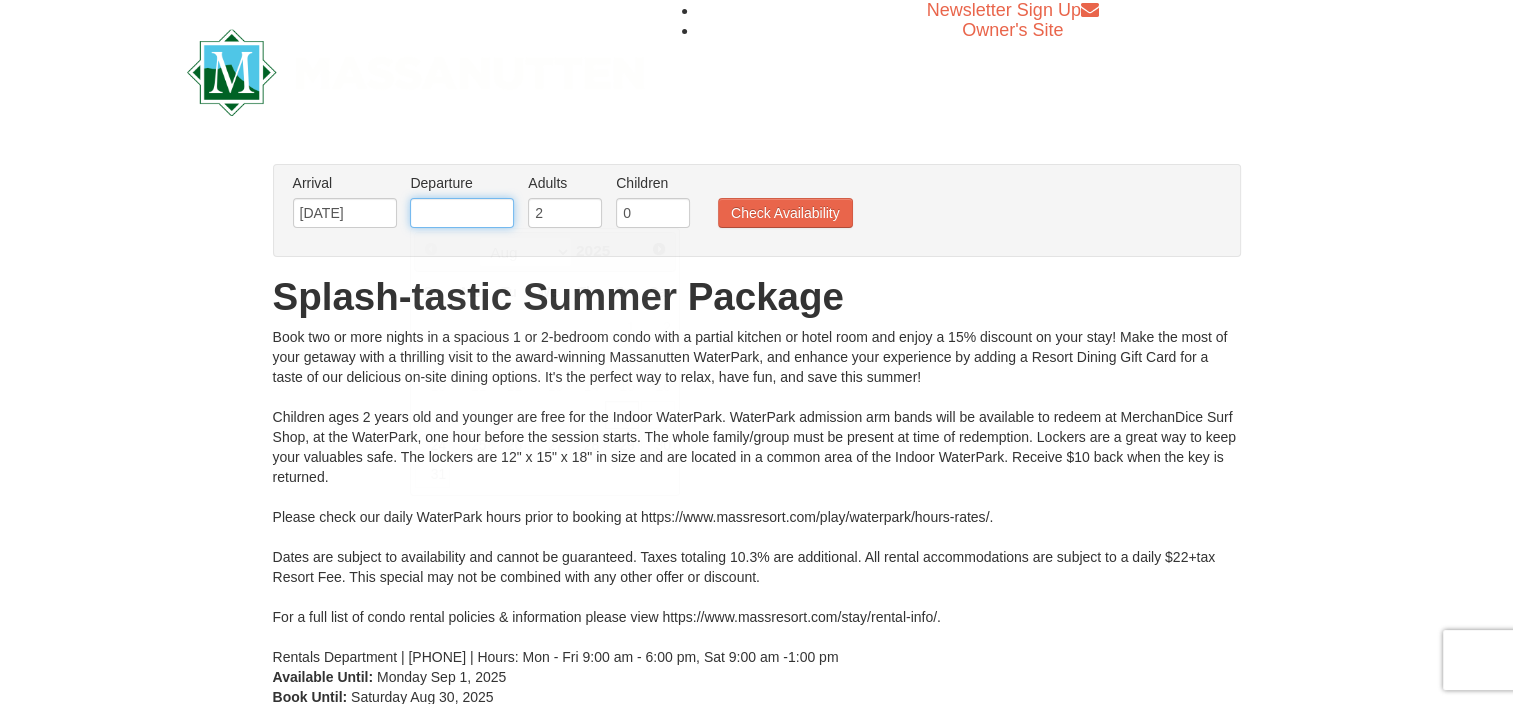 click at bounding box center [462, 213] 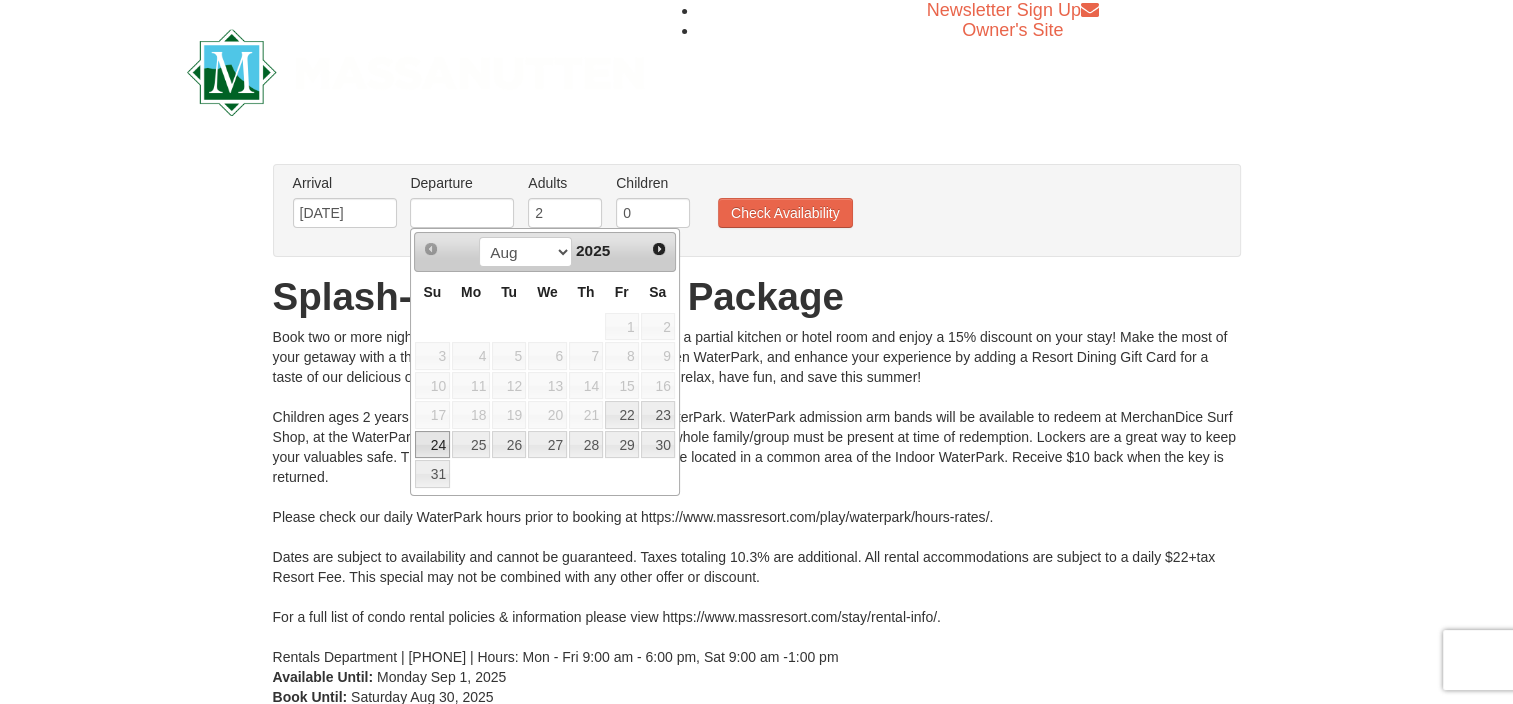 click on "24" at bounding box center [432, 445] 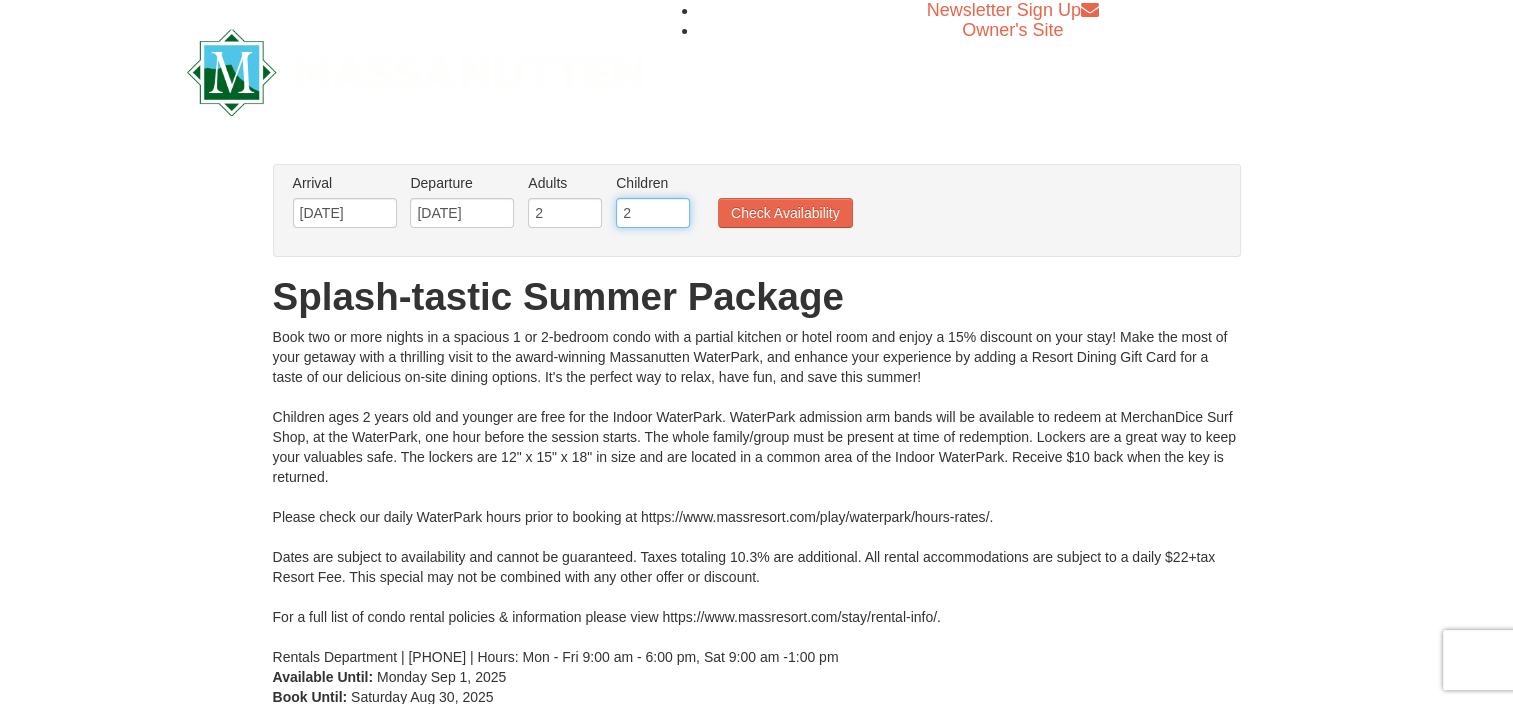 click on "2" at bounding box center (653, 213) 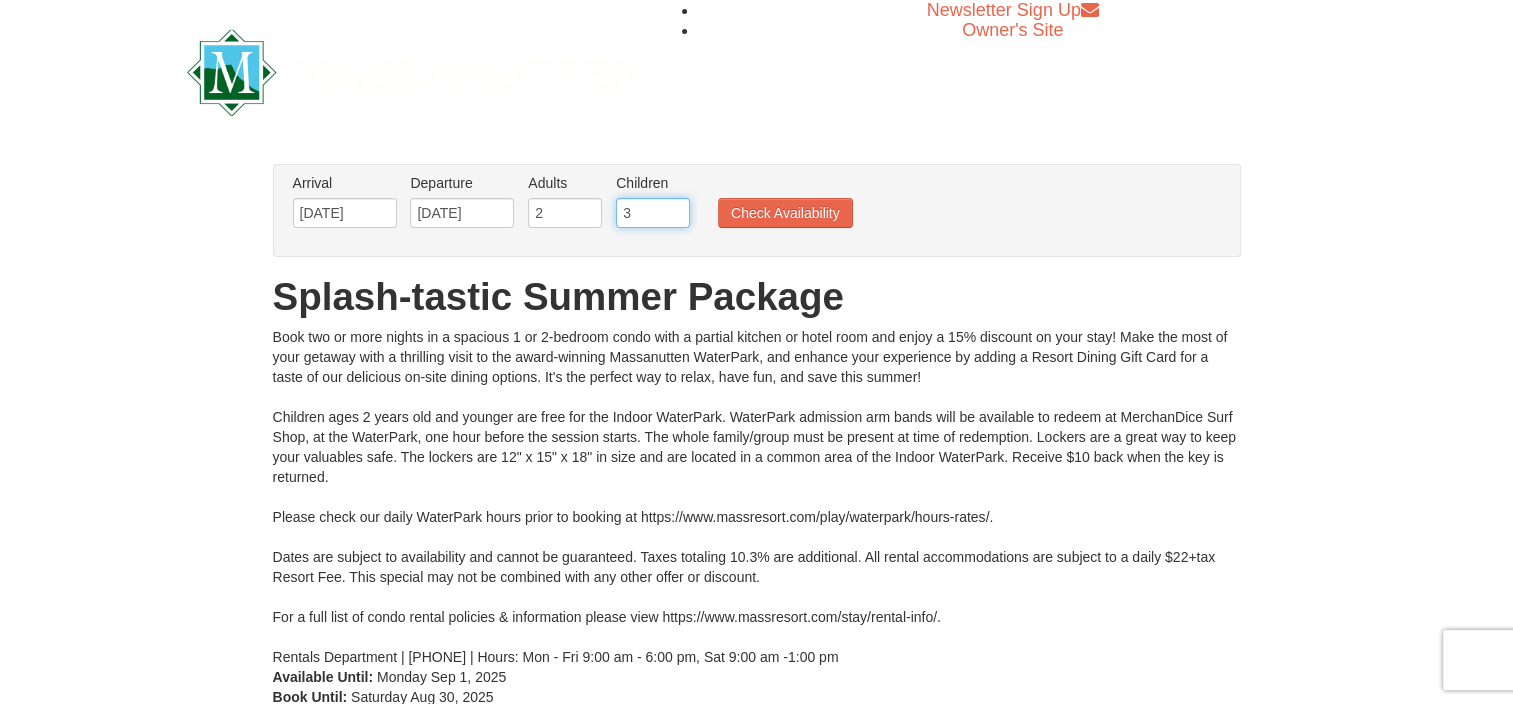 type on "3" 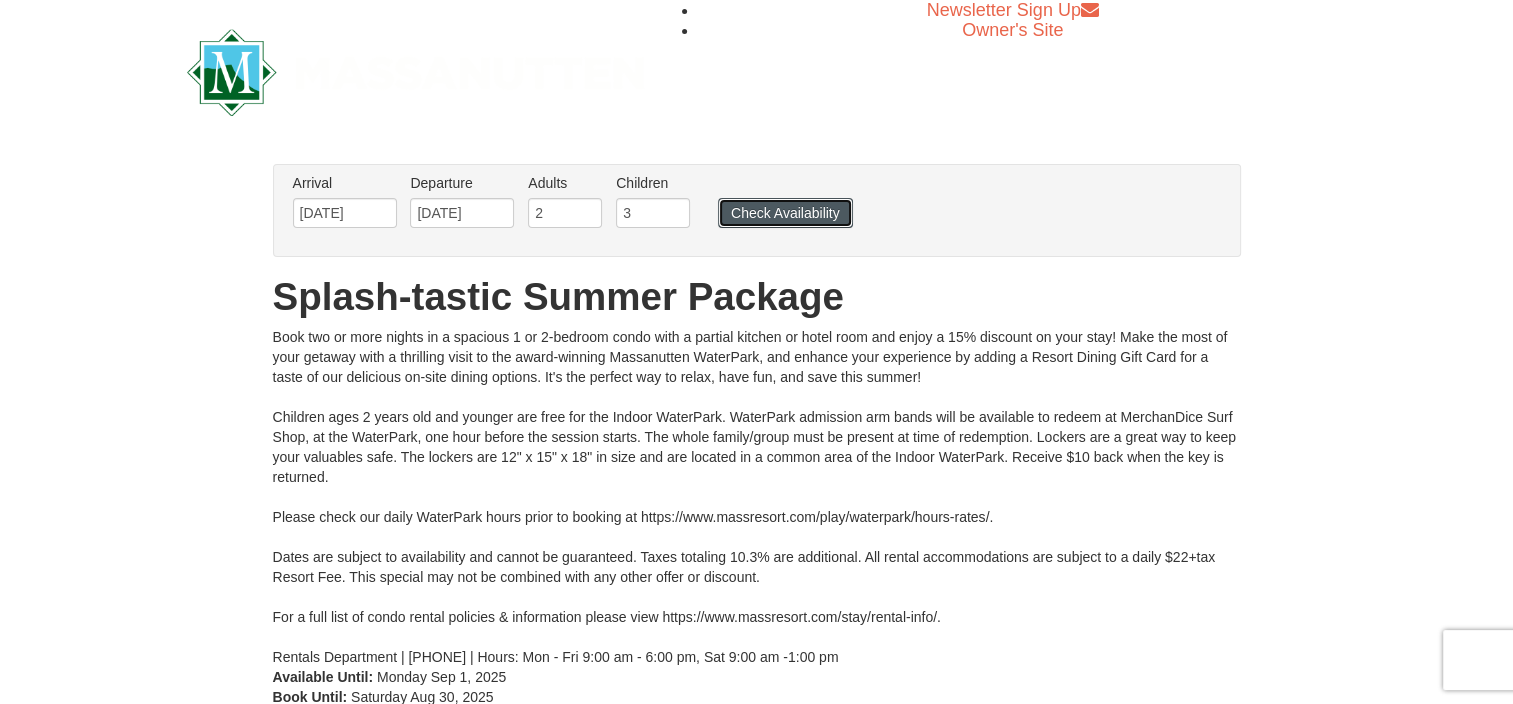 click on "Check Availability" at bounding box center [785, 213] 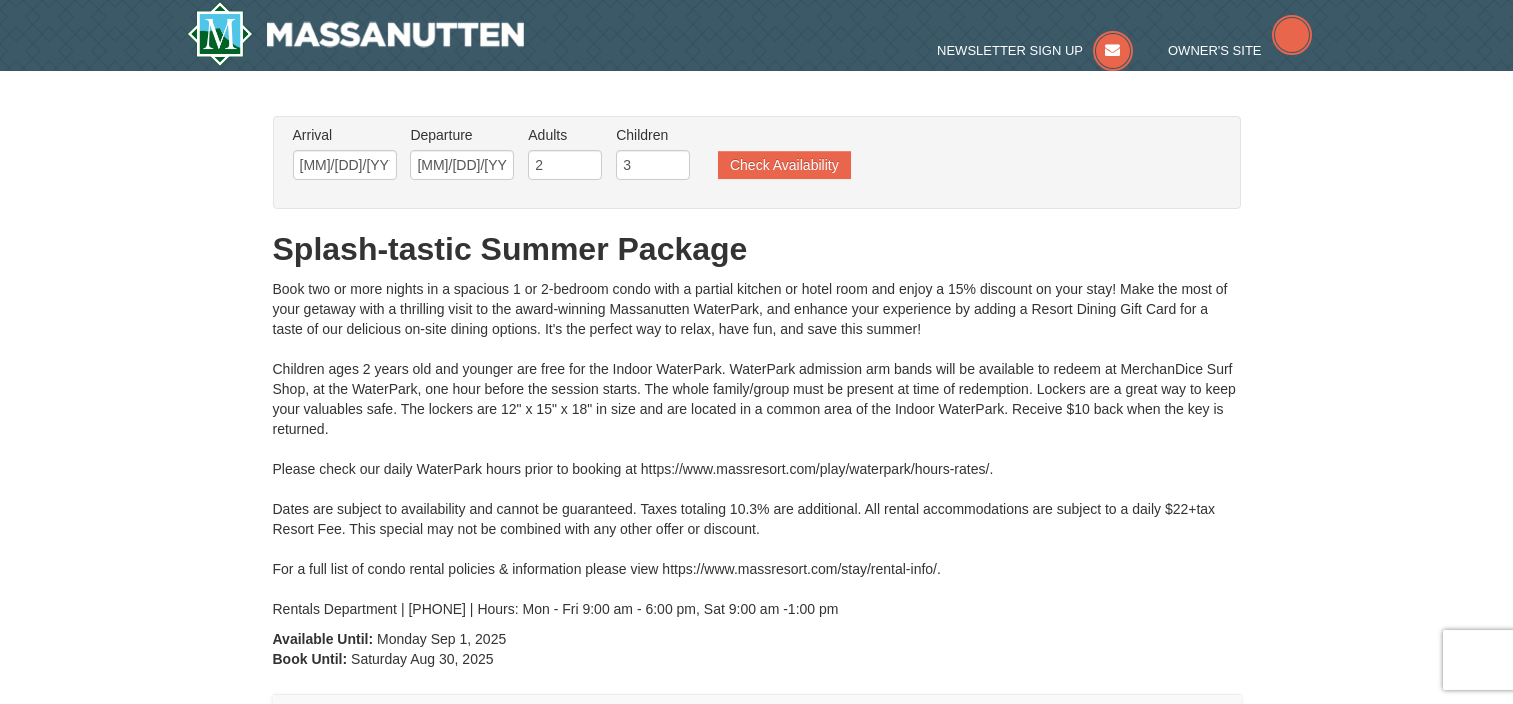 scroll, scrollTop: 0, scrollLeft: 0, axis: both 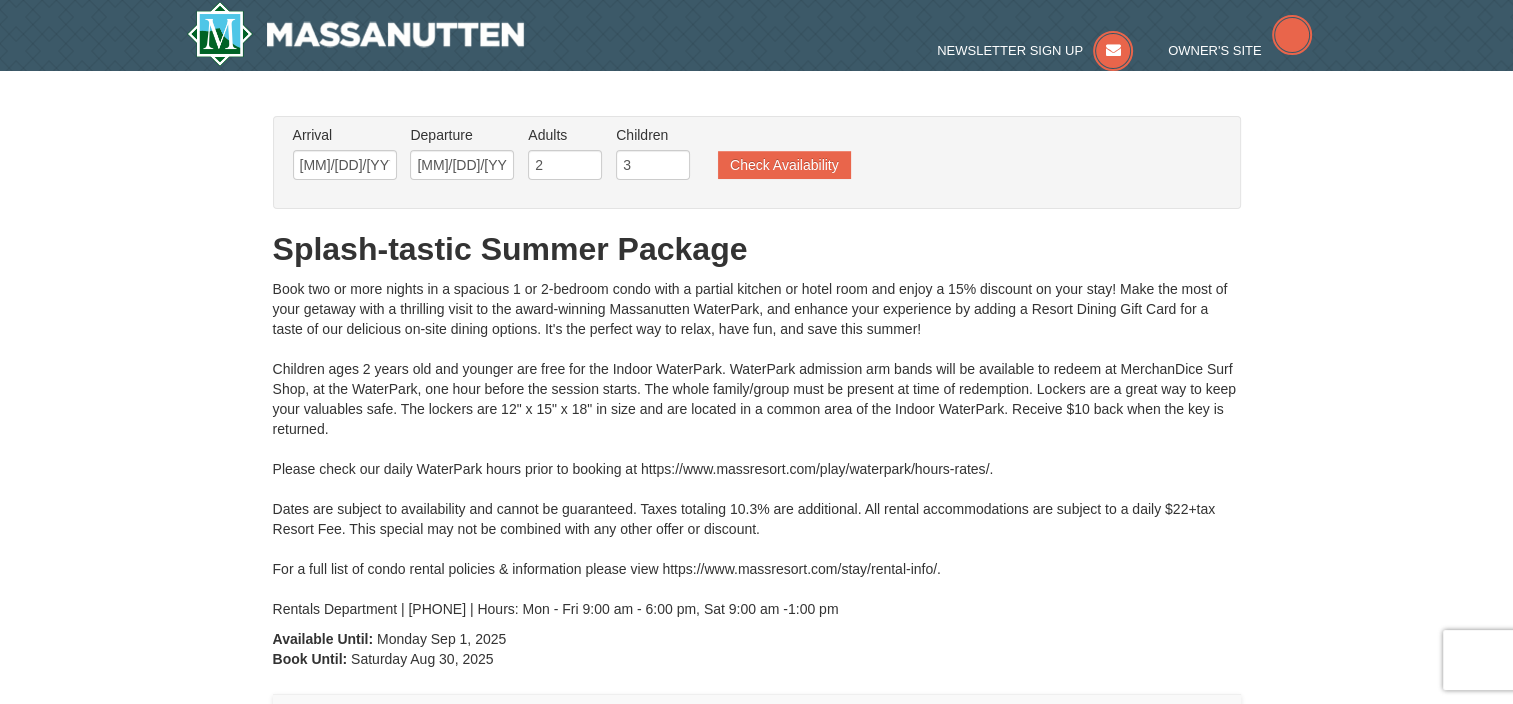 type on "[MM]/[DD]/[YYYY]" 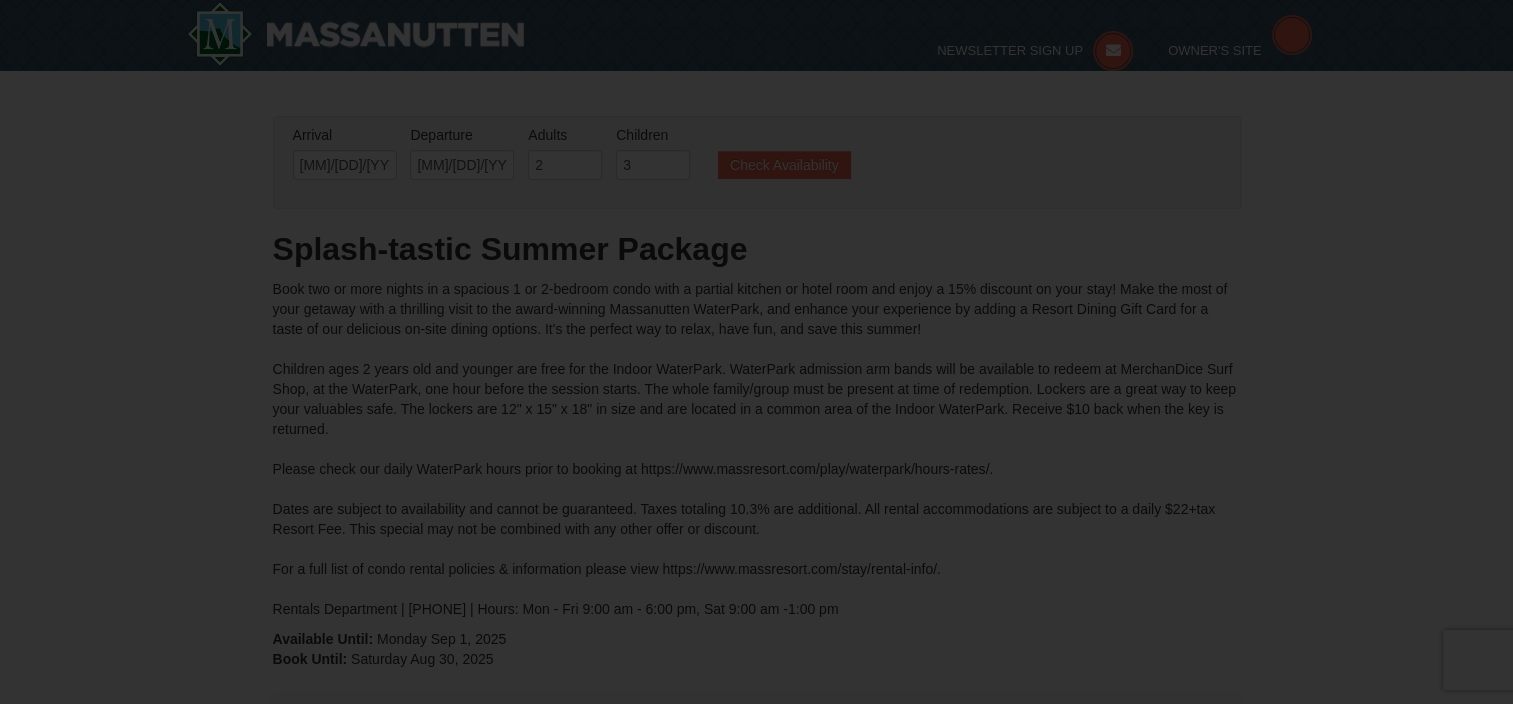 scroll, scrollTop: 284, scrollLeft: 0, axis: vertical 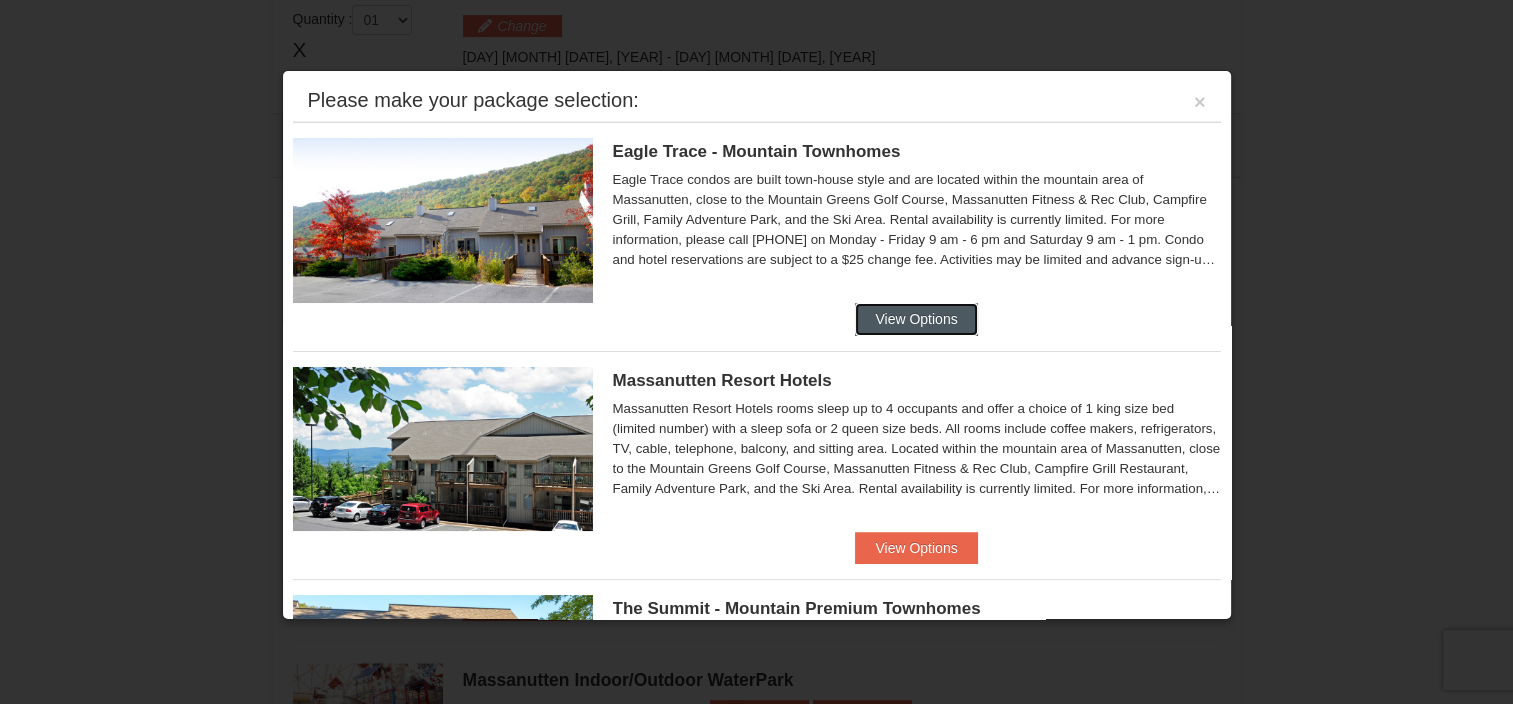 click on "View Options" at bounding box center (916, 319) 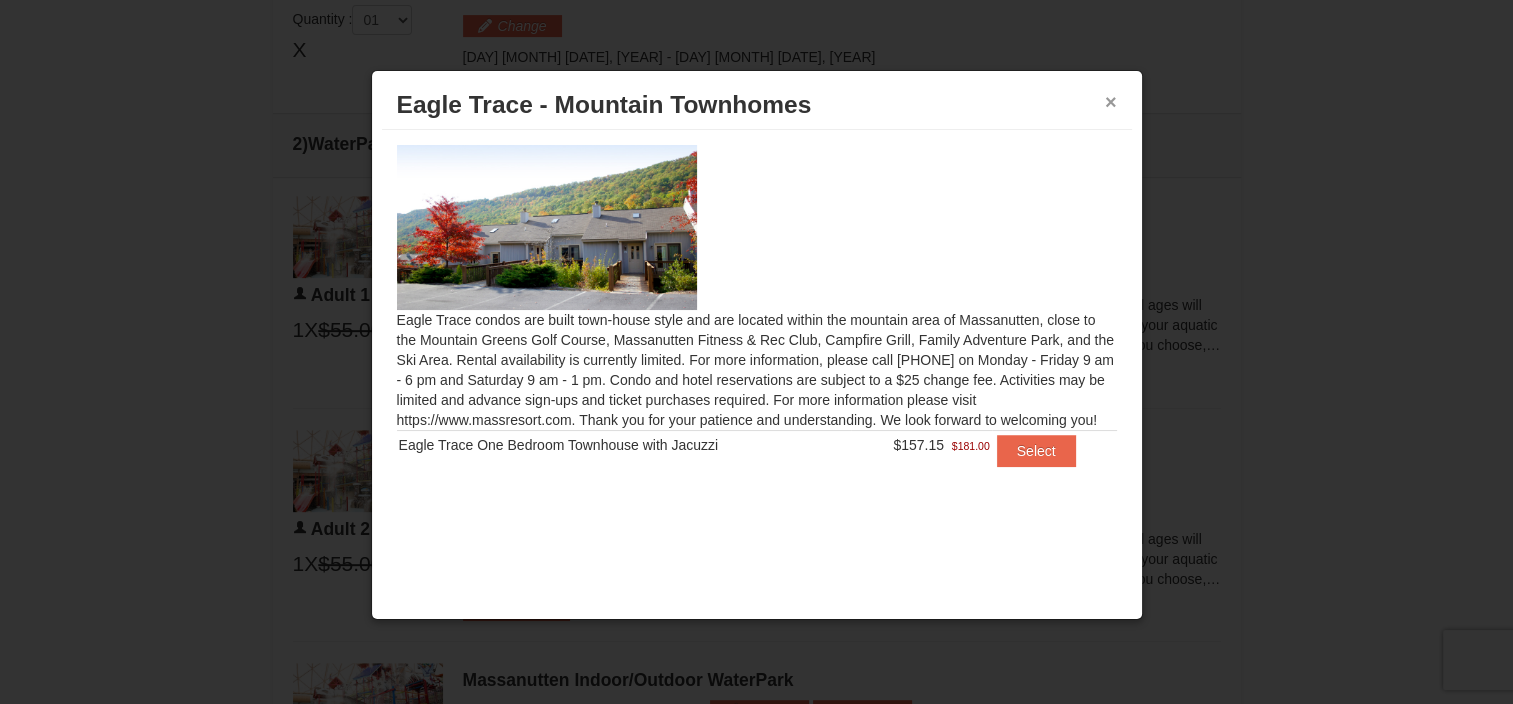 click on "×" at bounding box center (1111, 102) 